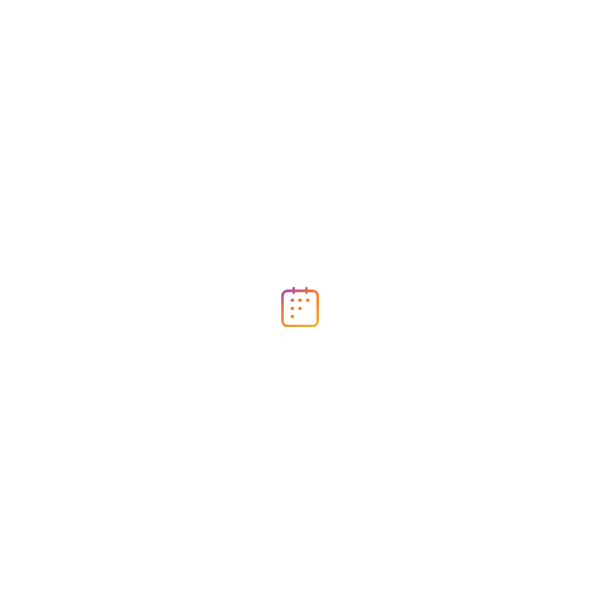 scroll, scrollTop: 0, scrollLeft: 0, axis: both 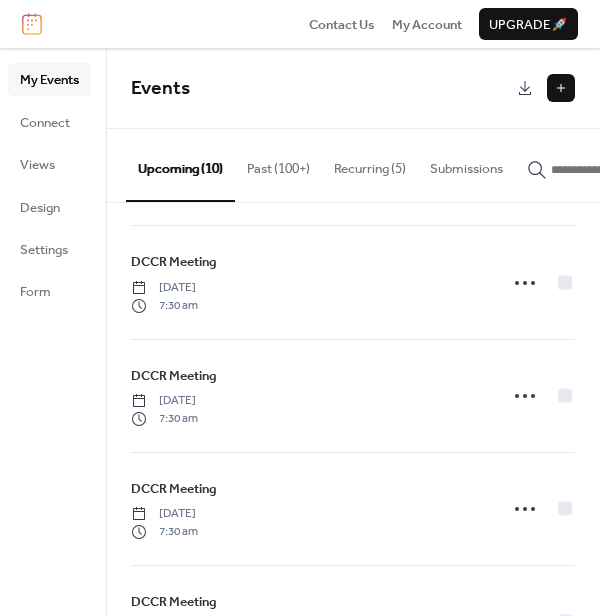 click at bounding box center [561, 88] 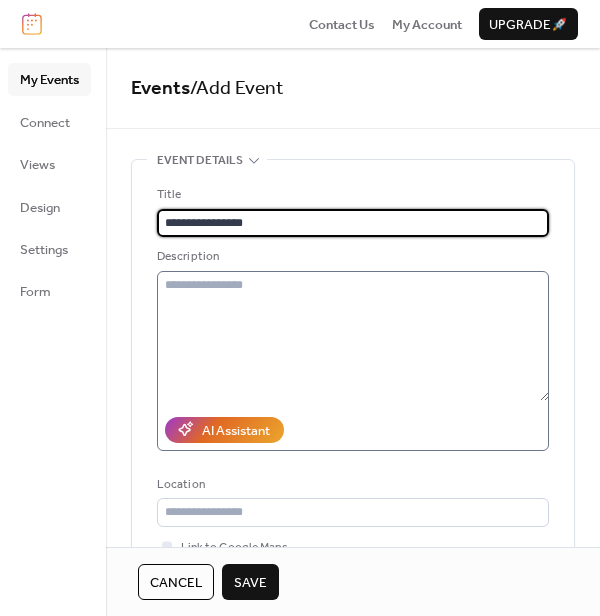 type on "**********" 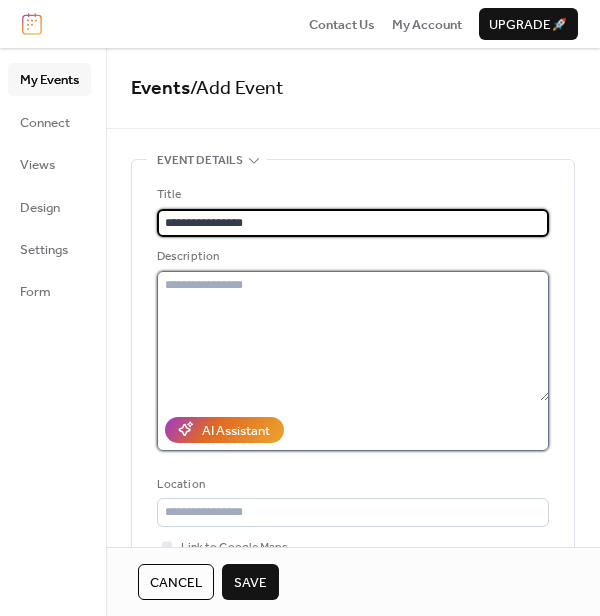 click at bounding box center (353, 336) 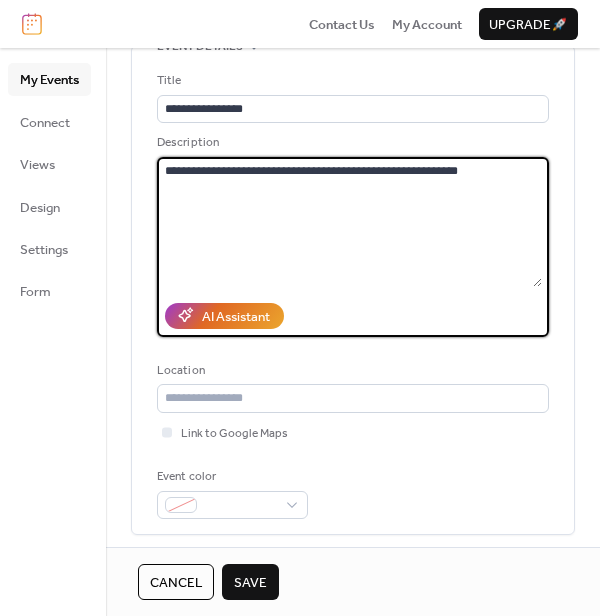 scroll, scrollTop: 119, scrollLeft: 0, axis: vertical 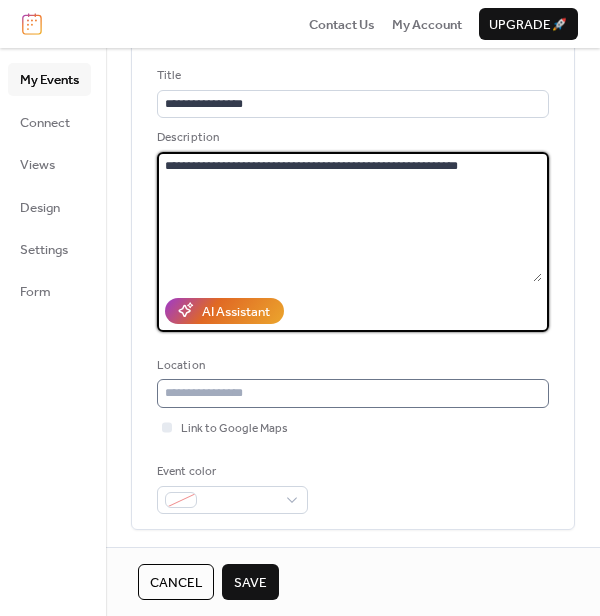 type on "**********" 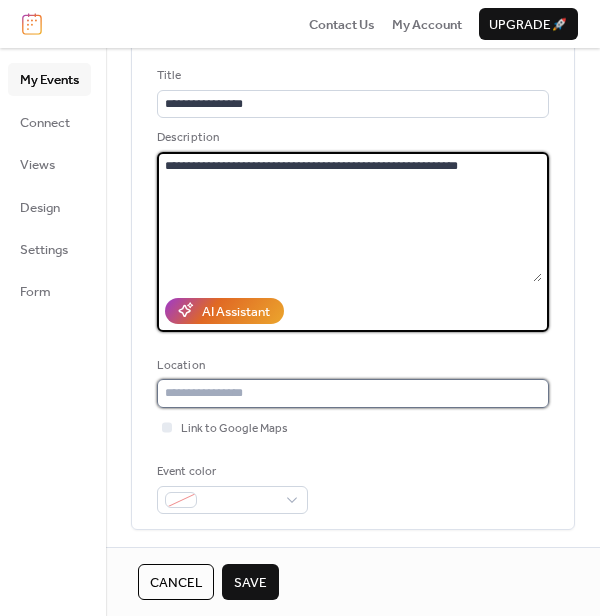click at bounding box center (353, 393) 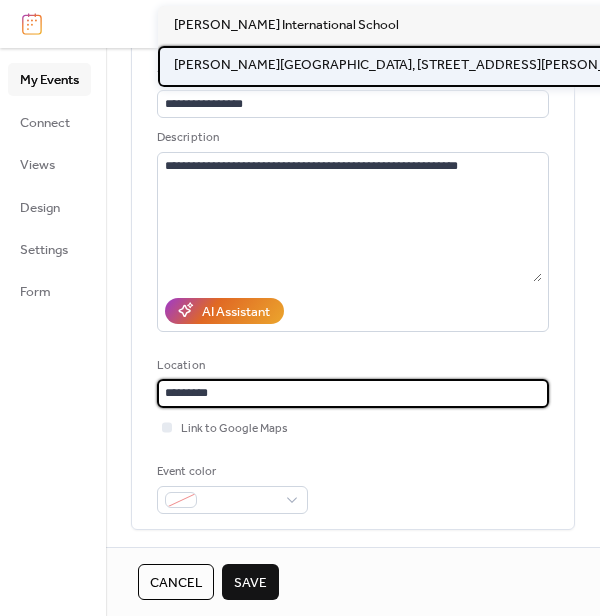 click on "[PERSON_NAME][GEOGRAPHIC_DATA], [STREET_ADDRESS][PERSON_NAME]" at bounding box center [410, 65] 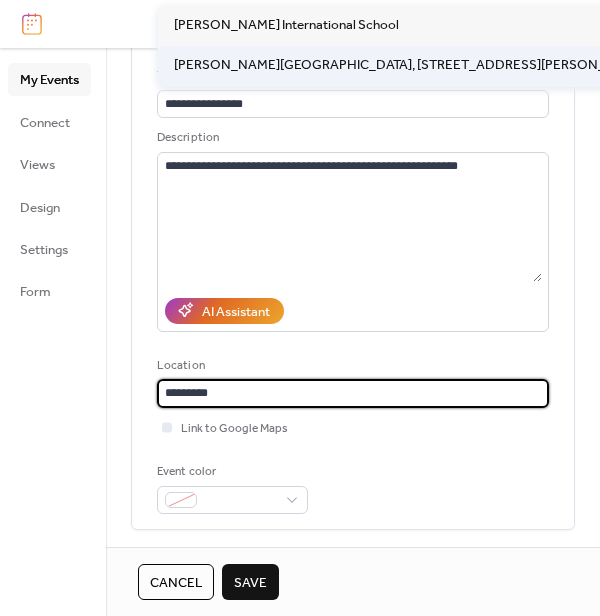type on "**********" 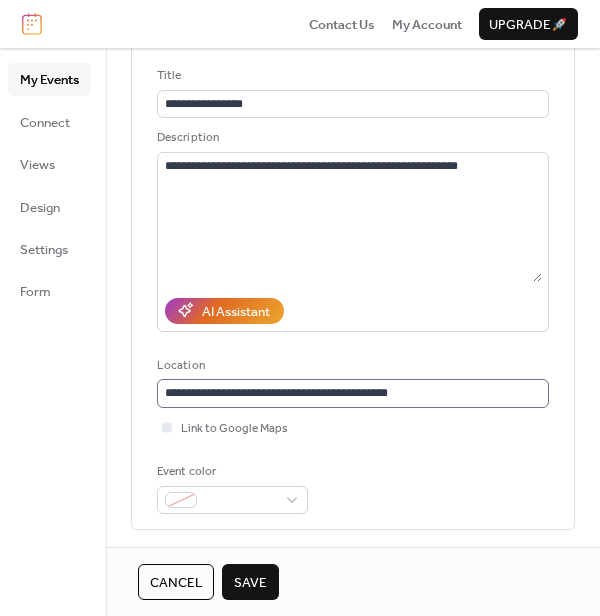 scroll, scrollTop: 0, scrollLeft: 0, axis: both 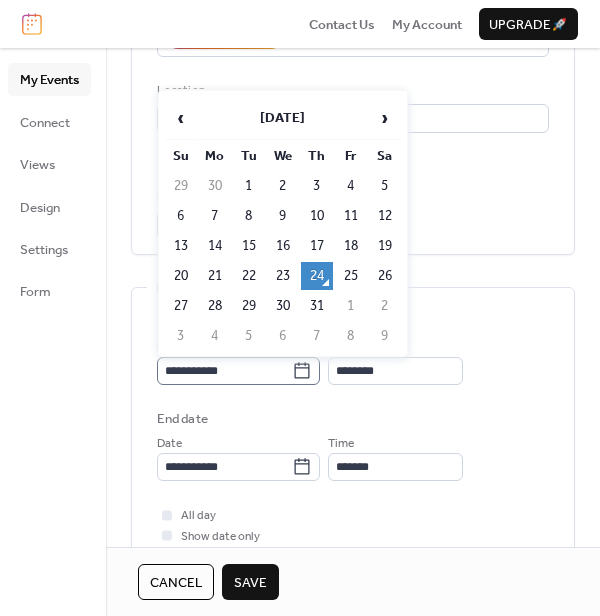 click 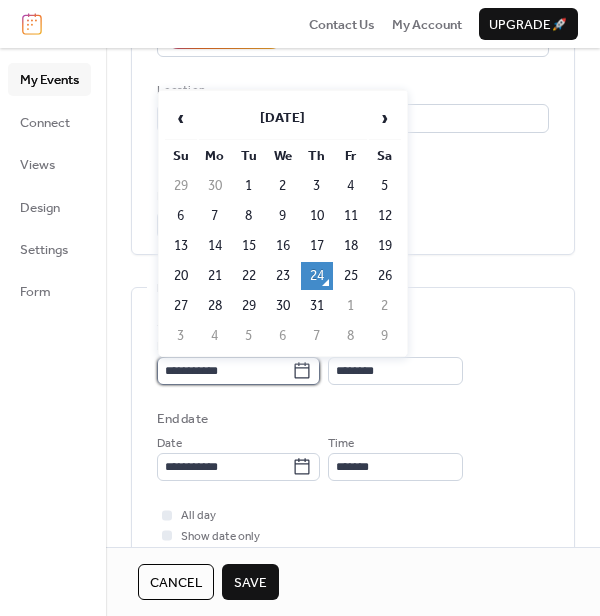 click on "**********" at bounding box center (224, 371) 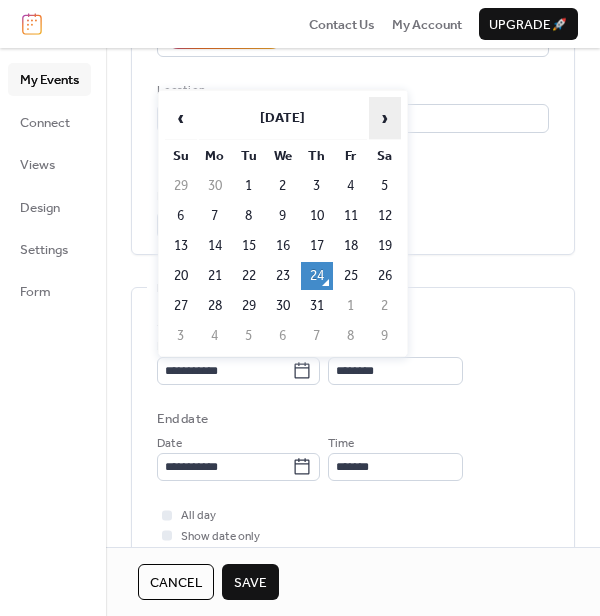 click on "›" at bounding box center [385, 118] 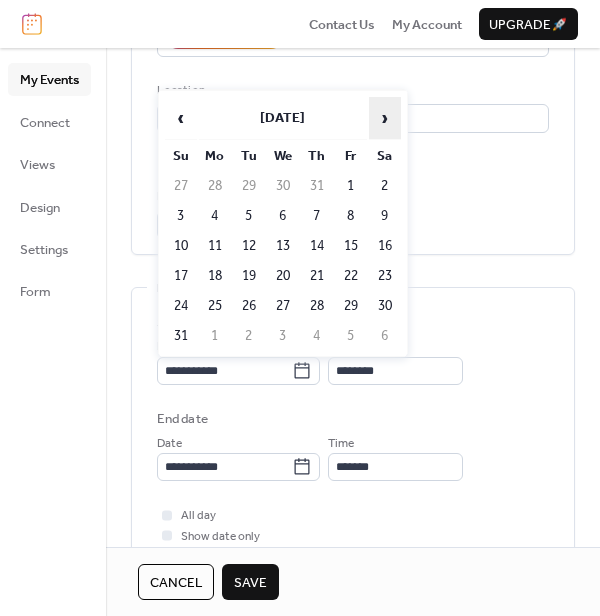 click on "›" at bounding box center (385, 118) 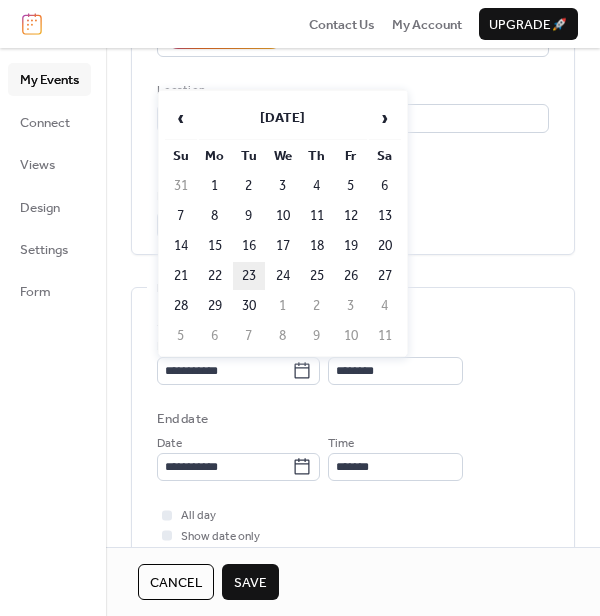click on "23" at bounding box center (249, 276) 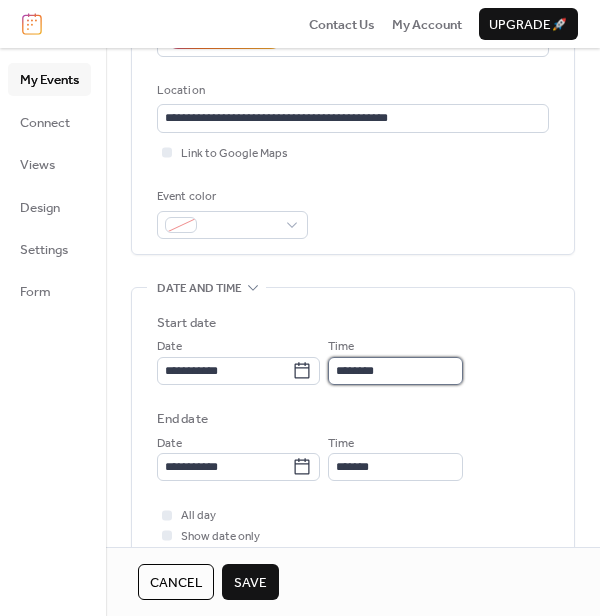 click on "********" at bounding box center (395, 371) 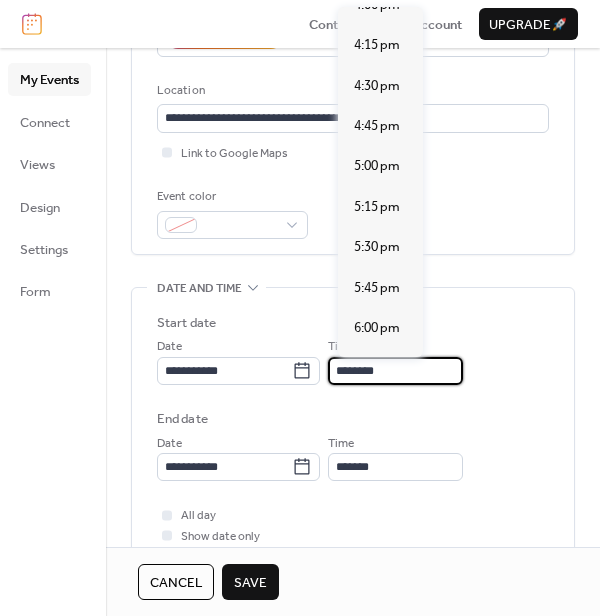 scroll, scrollTop: 2613, scrollLeft: 0, axis: vertical 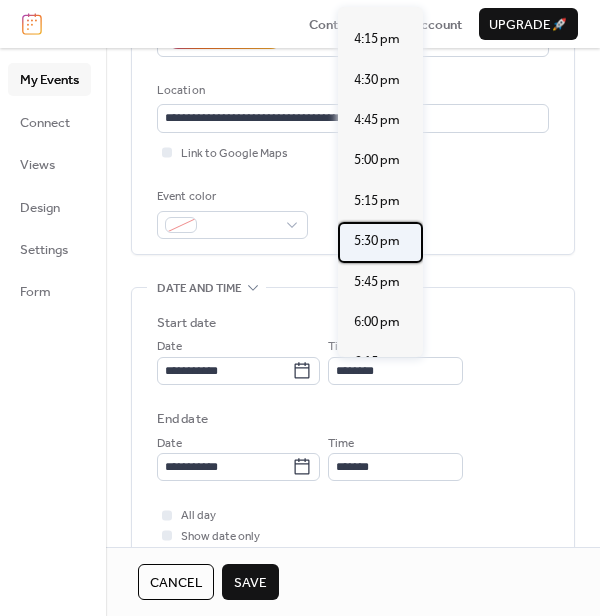 click on "5:30 pm" at bounding box center (377, 241) 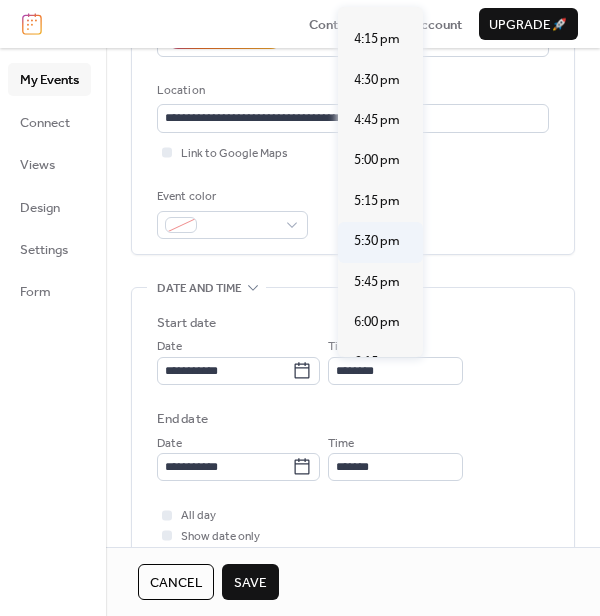 type on "*******" 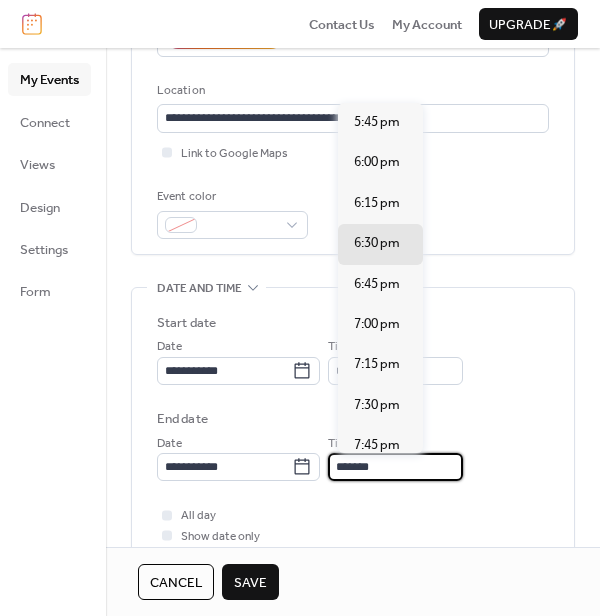 click on "*******" at bounding box center [395, 467] 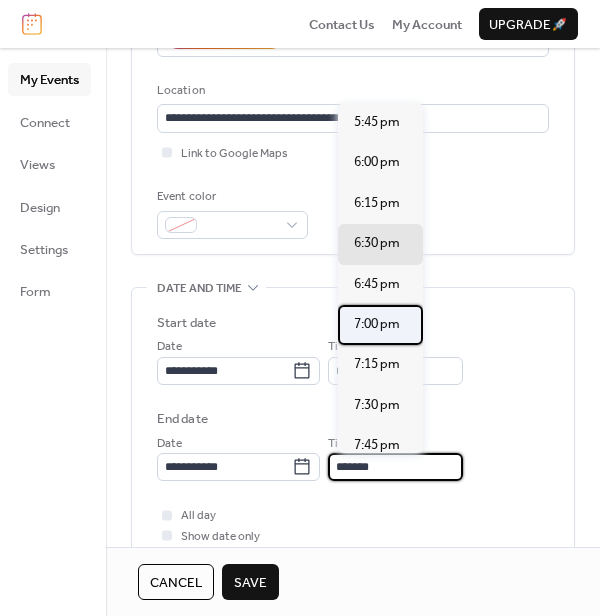 click on "7:00 pm" at bounding box center (377, 324) 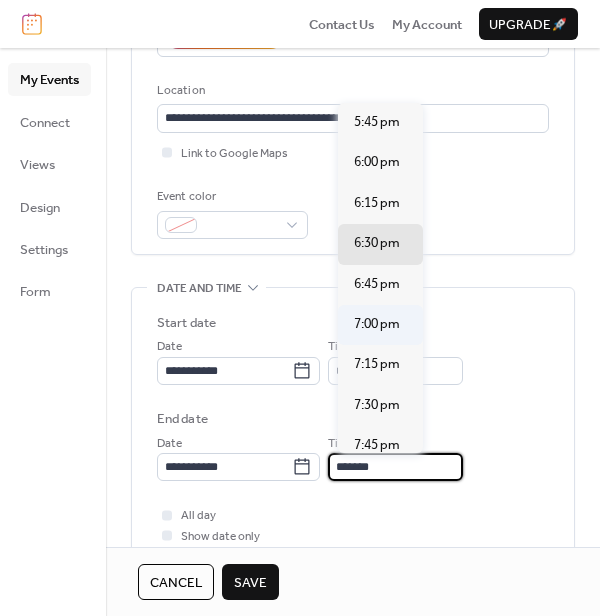 type on "*******" 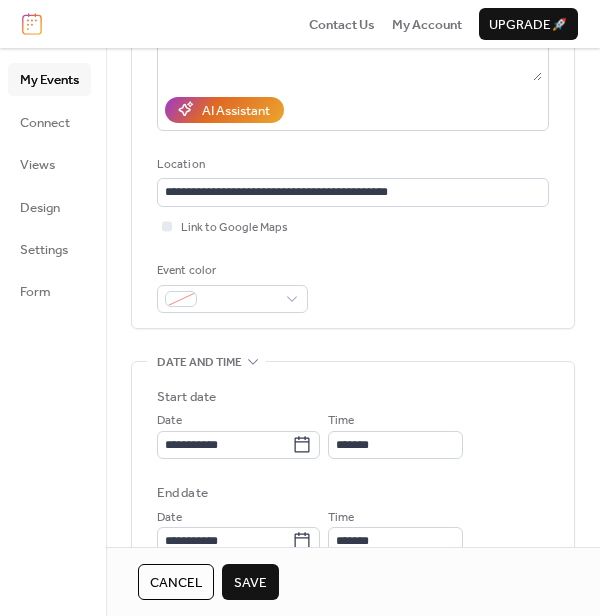 scroll, scrollTop: 325, scrollLeft: 0, axis: vertical 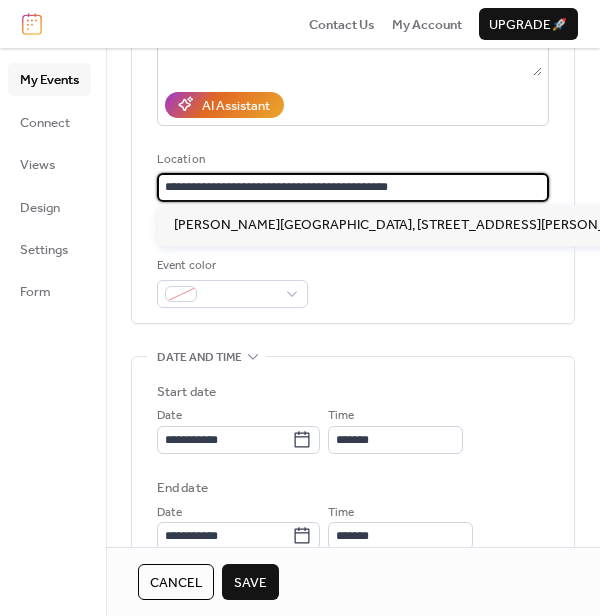 click on "**********" at bounding box center (349, 187) 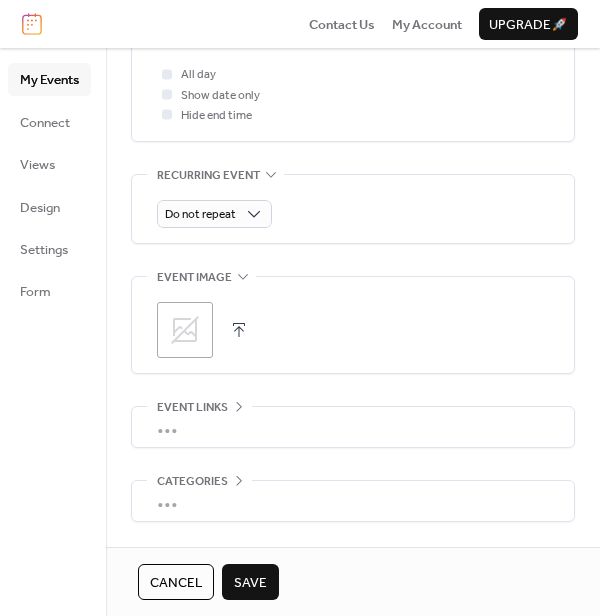 scroll, scrollTop: 904, scrollLeft: 0, axis: vertical 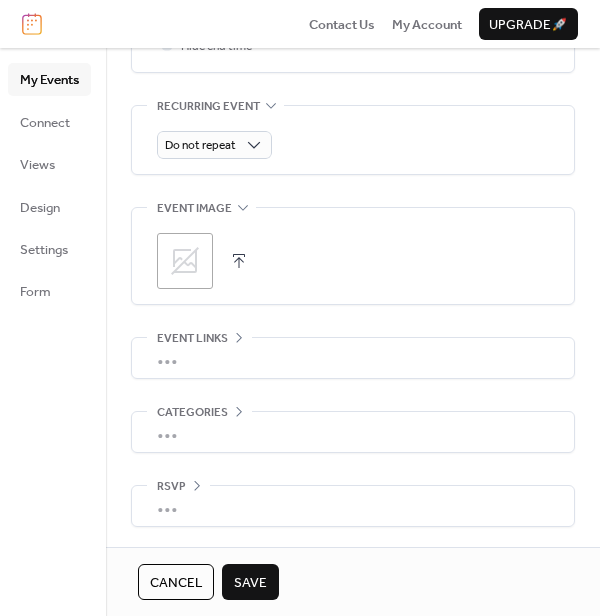 type on "**********" 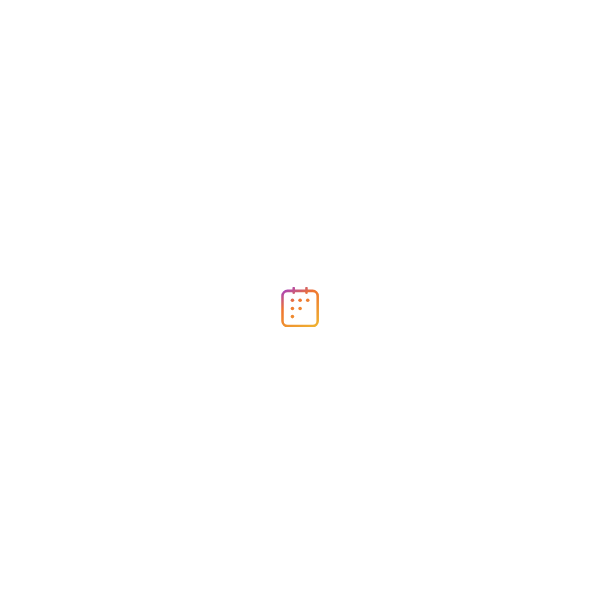 scroll, scrollTop: 0, scrollLeft: 0, axis: both 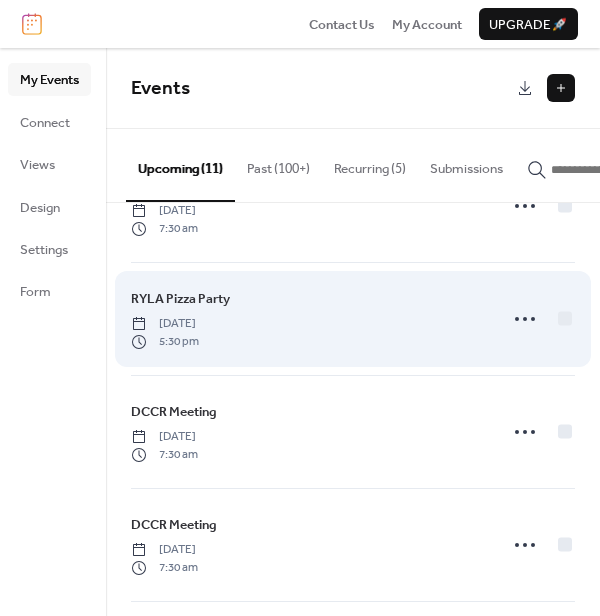 click on "RYLA Pizza Party Tuesday, September 23, 2025 5:30 pm" at bounding box center (308, 319) 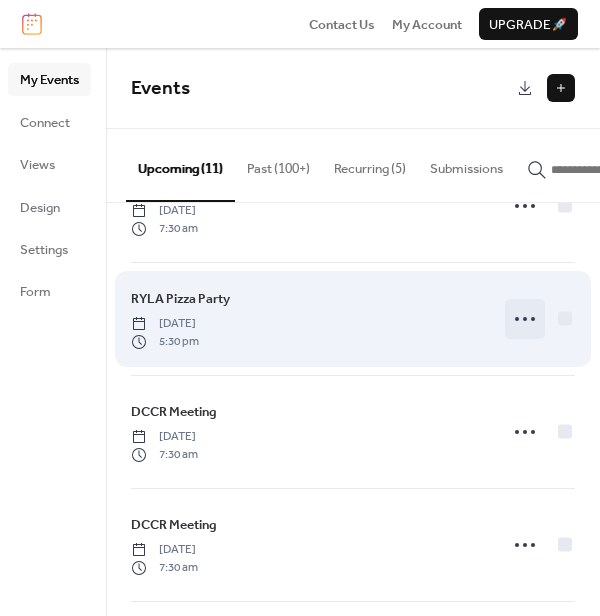 click 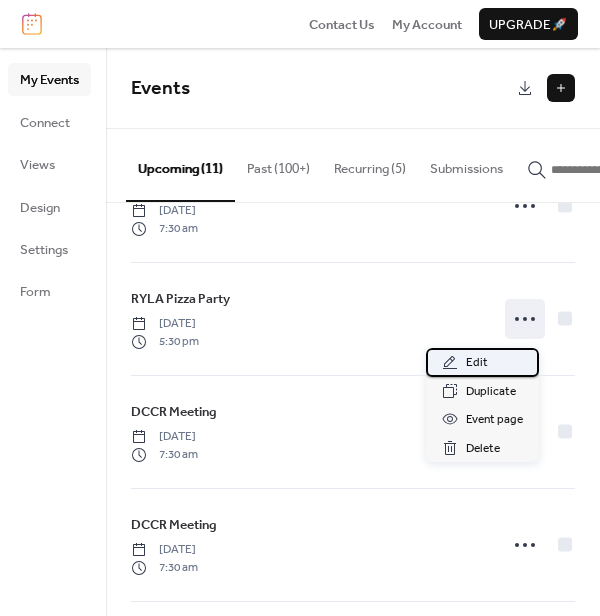 click on "Edit" at bounding box center (477, 363) 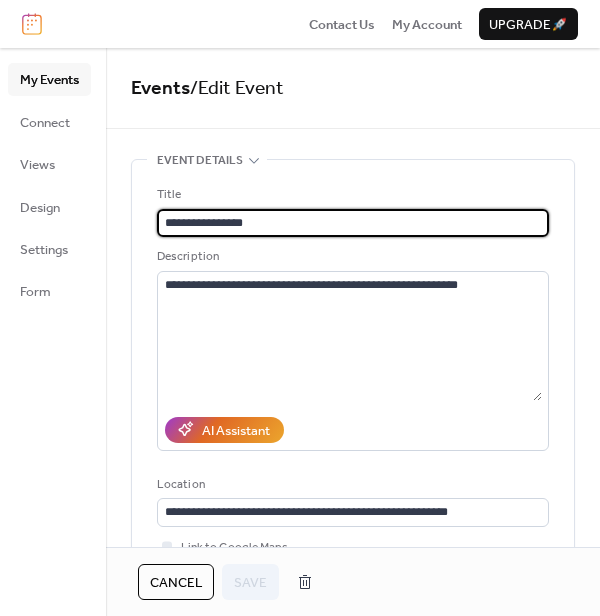 click on "Cancel" at bounding box center (176, 583) 